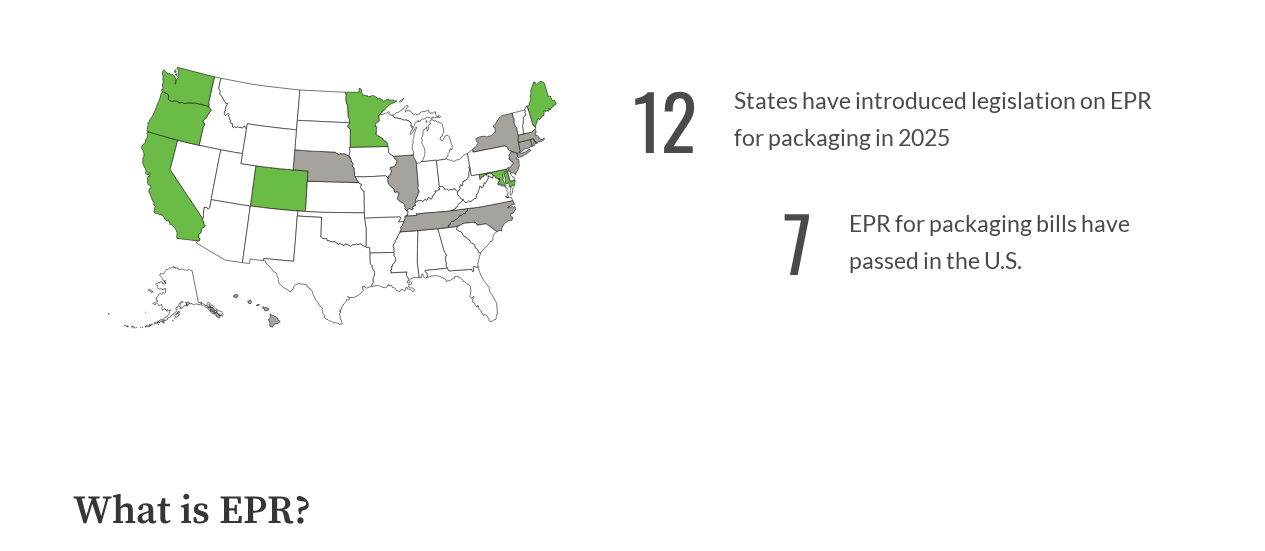 scroll, scrollTop: 552, scrollLeft: 0, axis: vertical 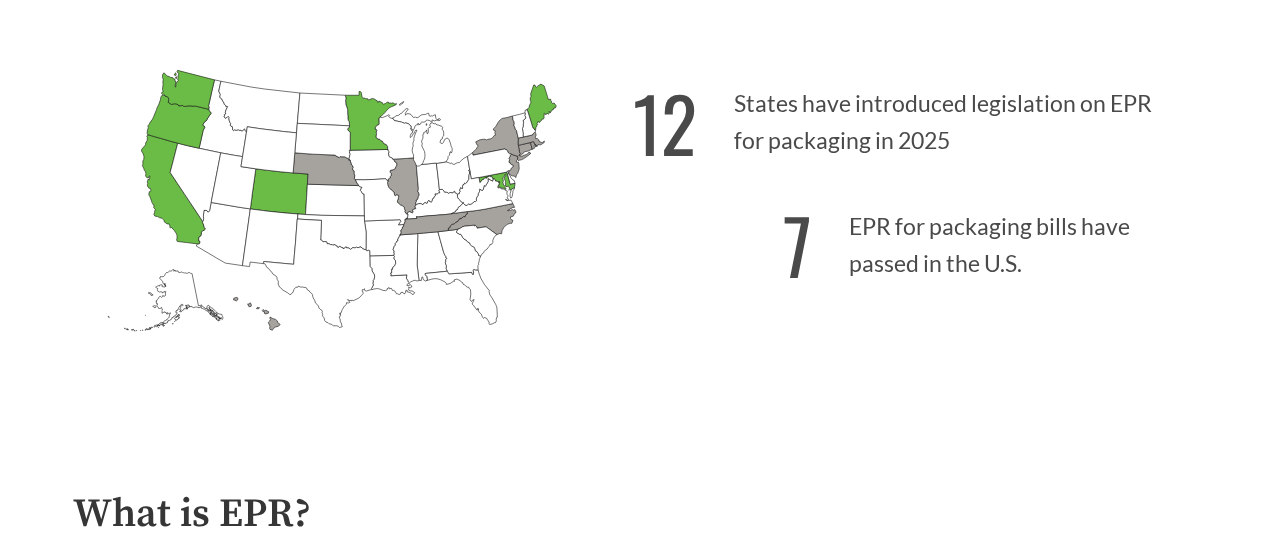 click on "Tennessee
Introduced: 2" 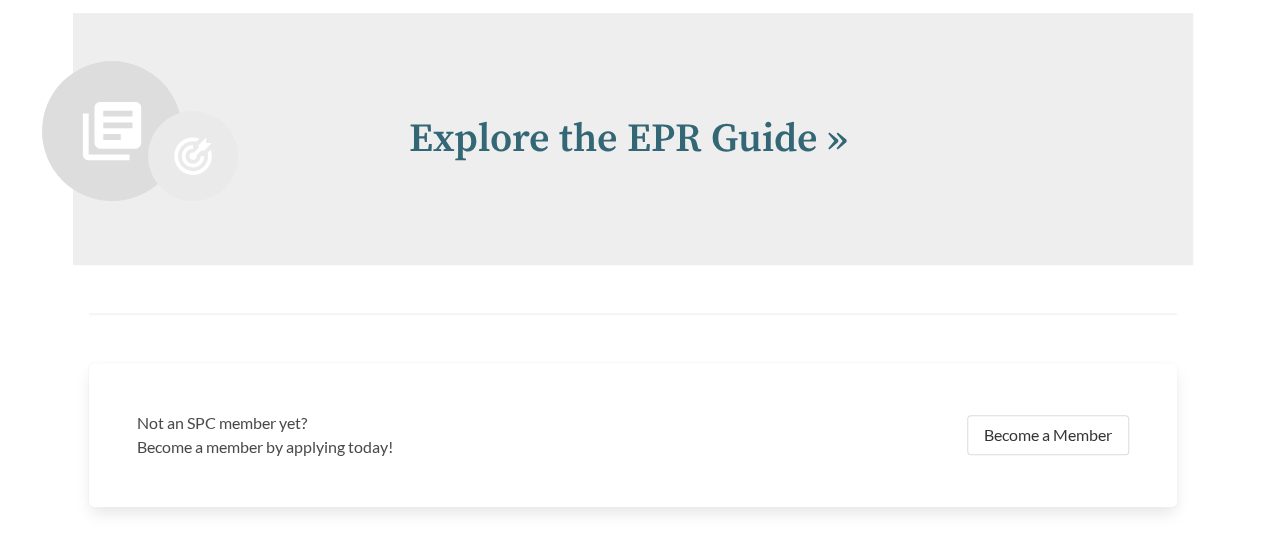 scroll, scrollTop: 4163, scrollLeft: 0, axis: vertical 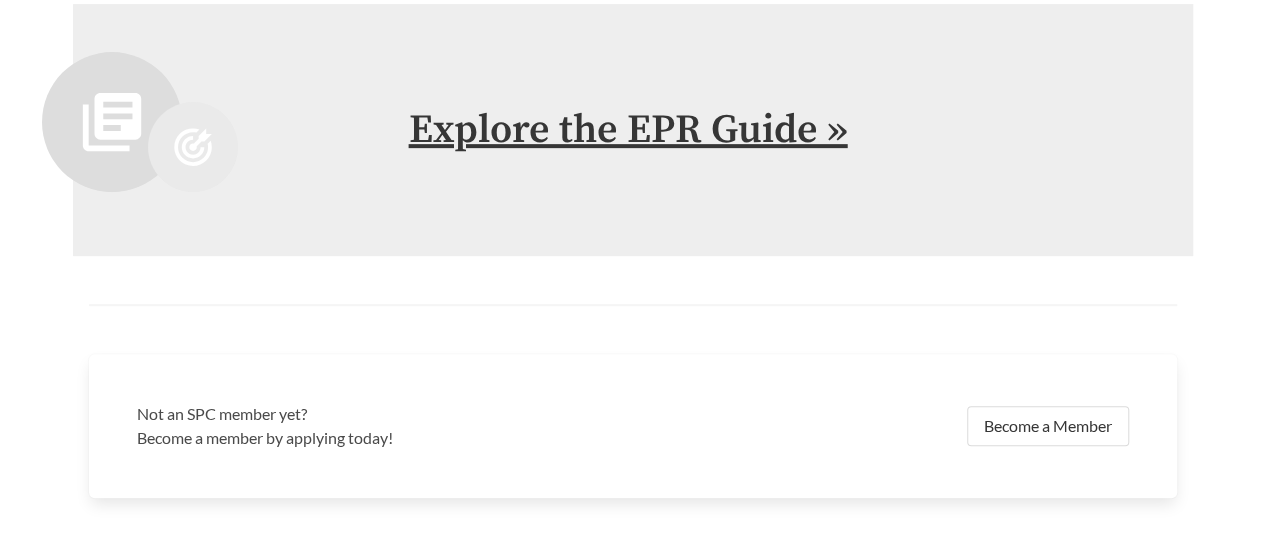 click on "Explore the EPR Guide »" at bounding box center [628, 130] 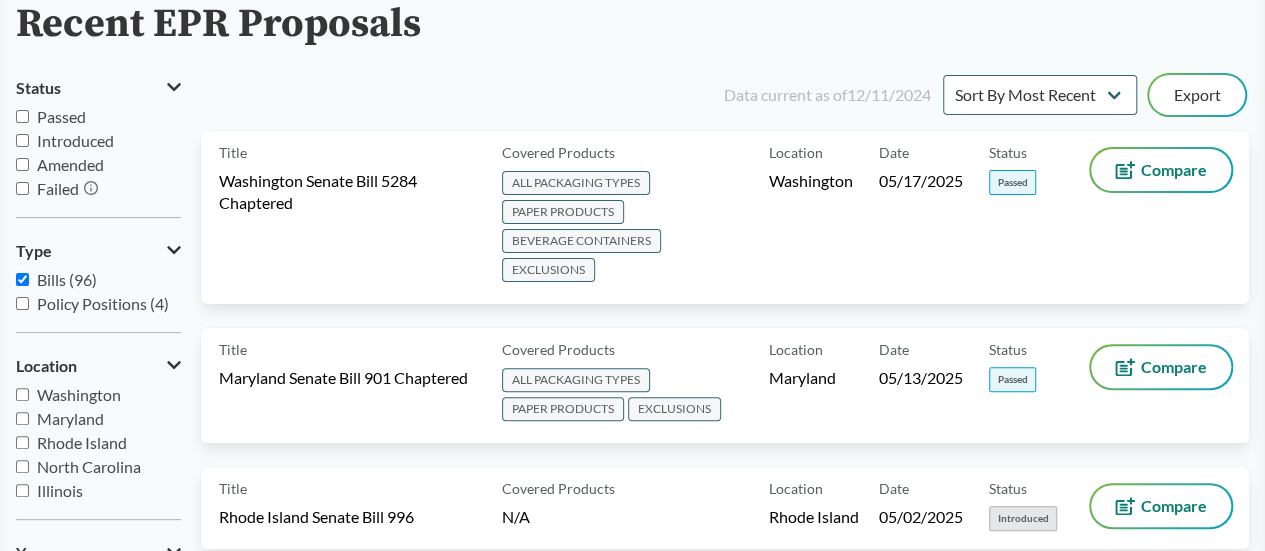scroll, scrollTop: 152, scrollLeft: 0, axis: vertical 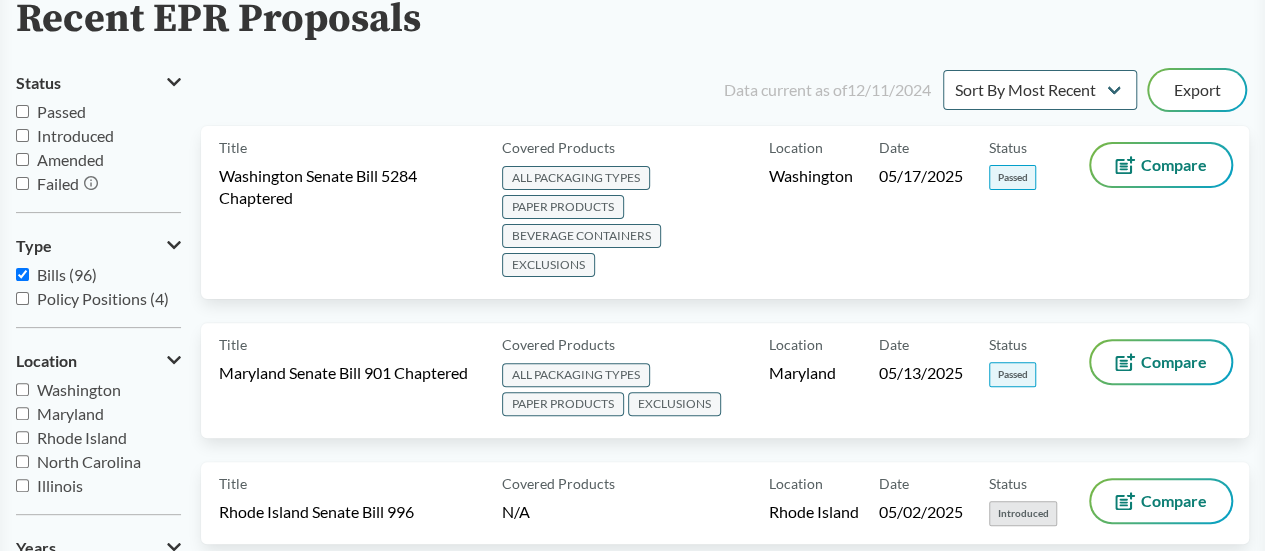 click on "BEVERAGE CONTAINERS" at bounding box center (581, 236) 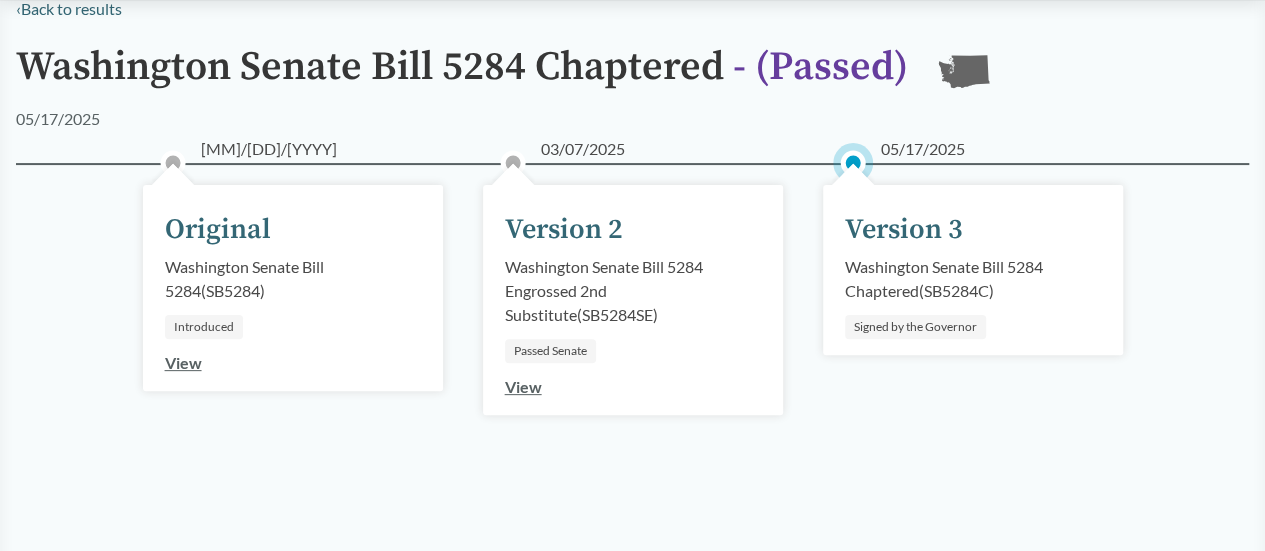 scroll, scrollTop: 0, scrollLeft: 0, axis: both 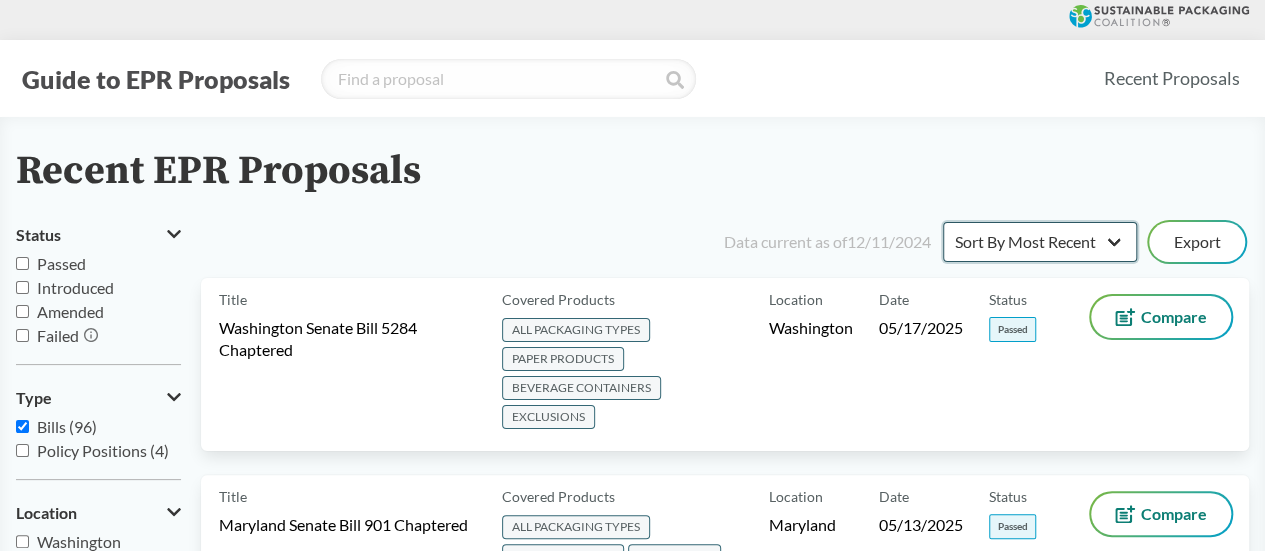 click on "Sort By Most Recent Sort By Status" at bounding box center (1040, 242) 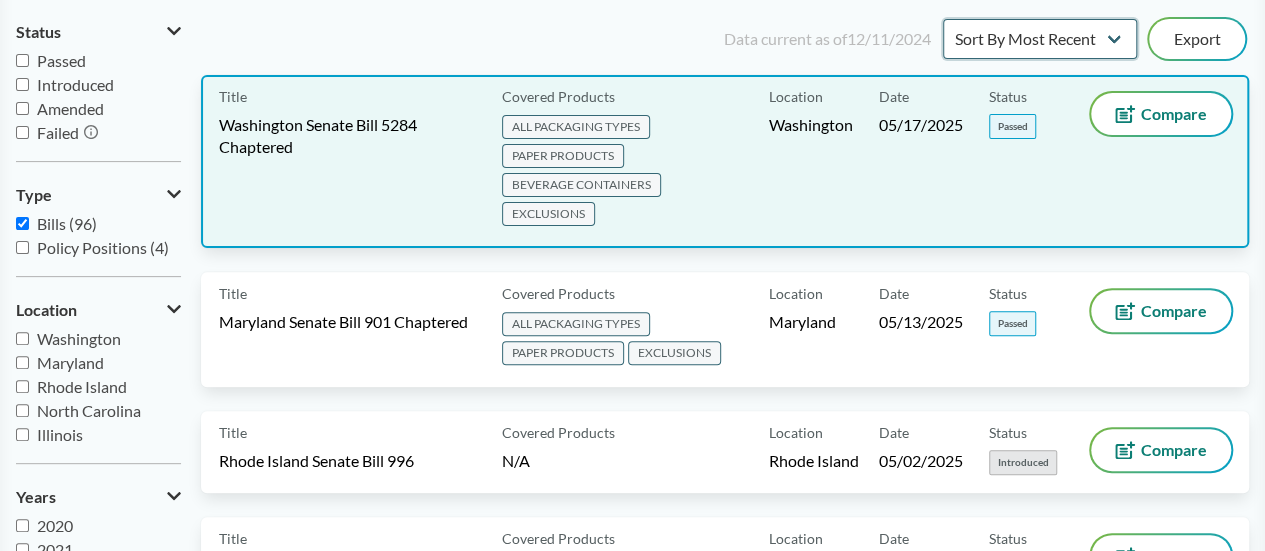 scroll, scrollTop: 205, scrollLeft: 0, axis: vertical 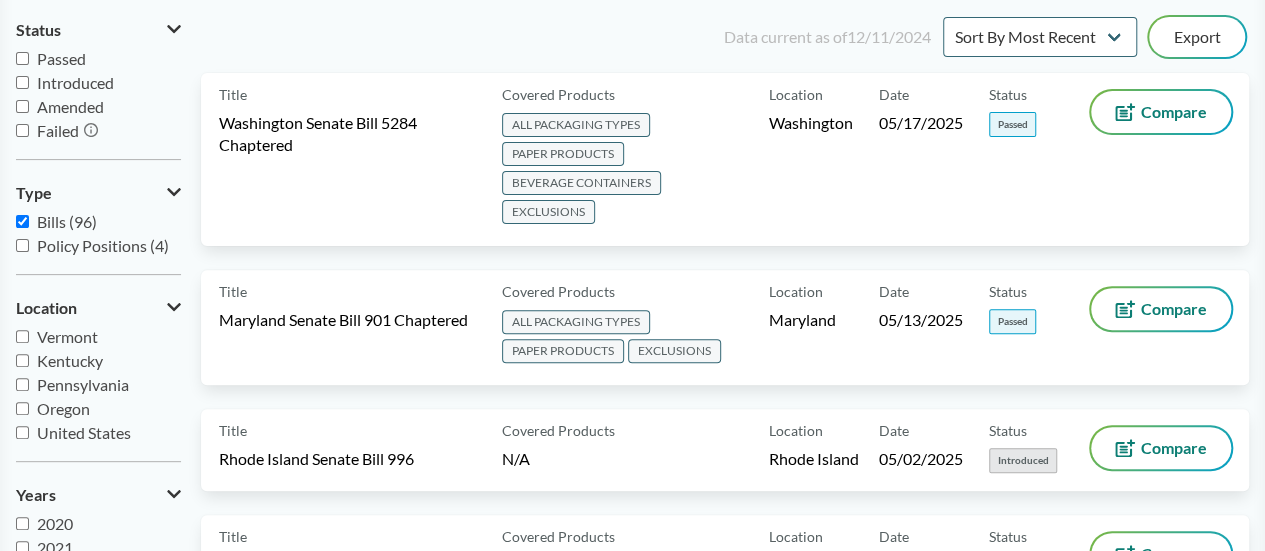 click on "United States" at bounding box center (84, 432) 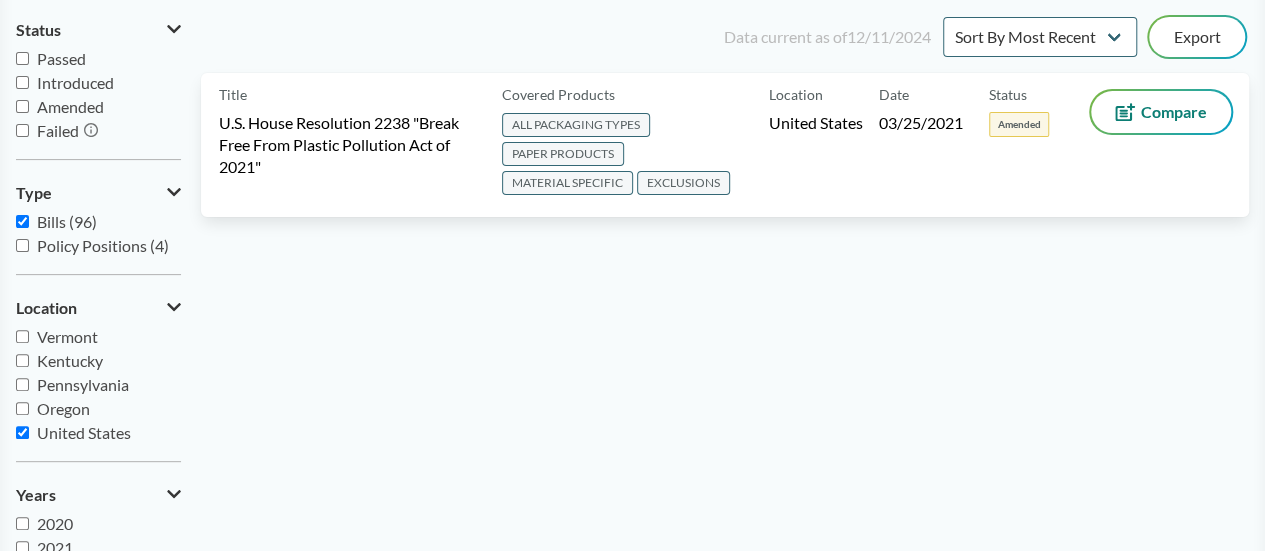 click on "United States" at bounding box center (98, 433) 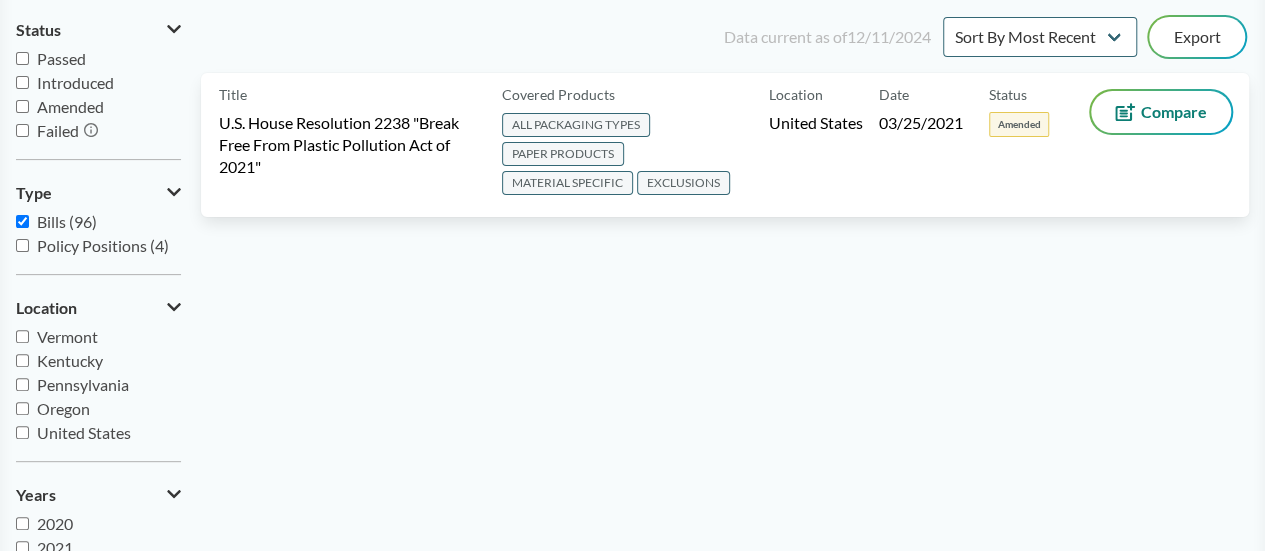 checkbox on "false" 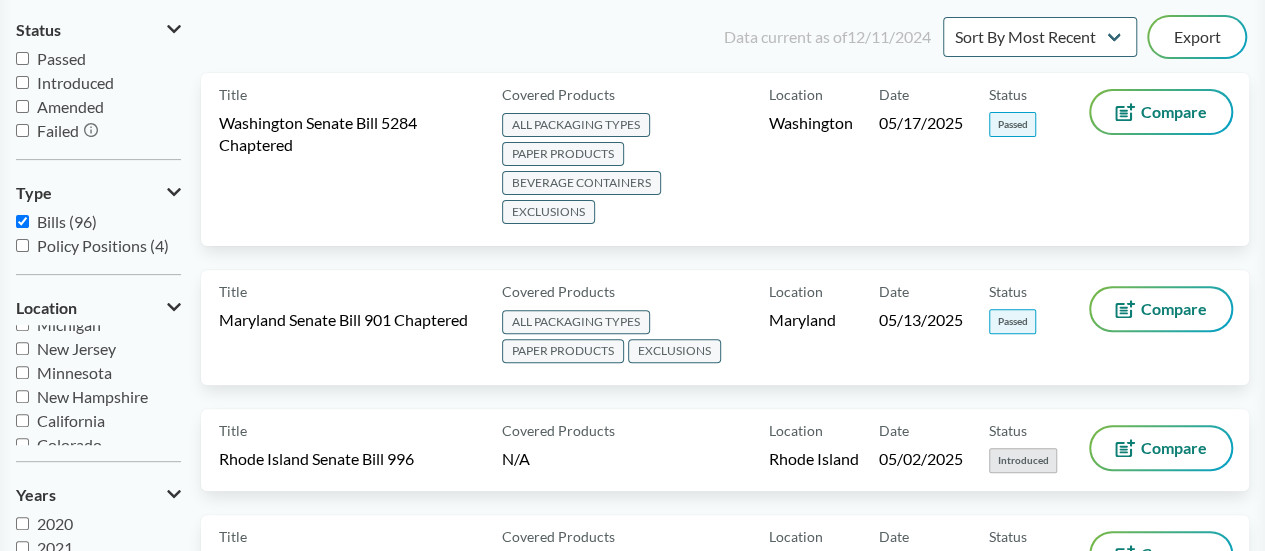 scroll, scrollTop: 432, scrollLeft: 0, axis: vertical 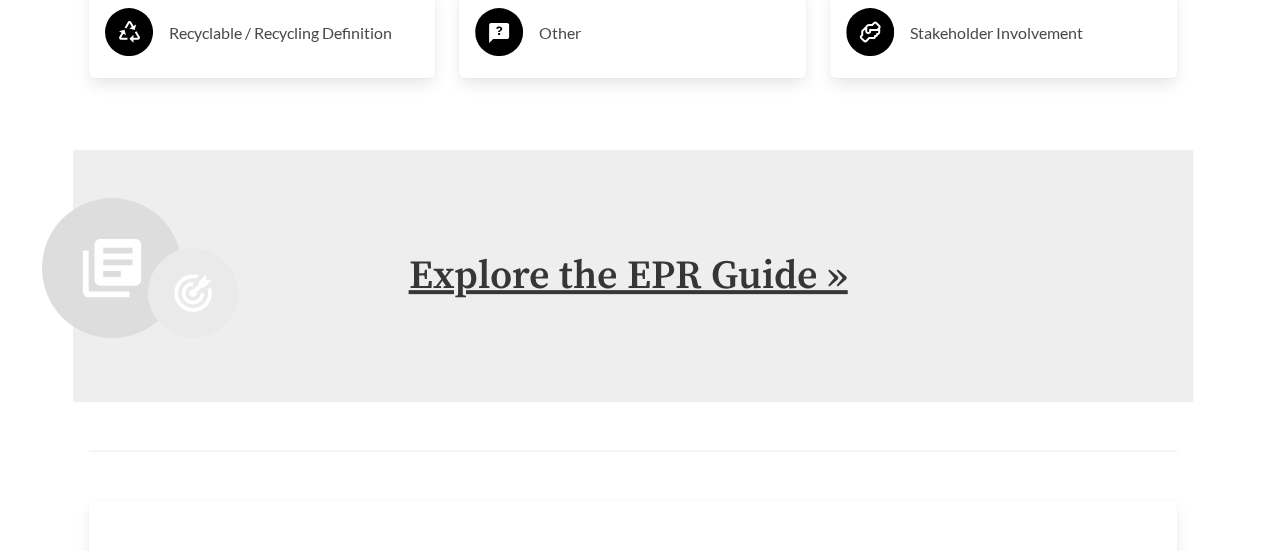 click on "Explore the EPR Guide »" at bounding box center (628, 276) 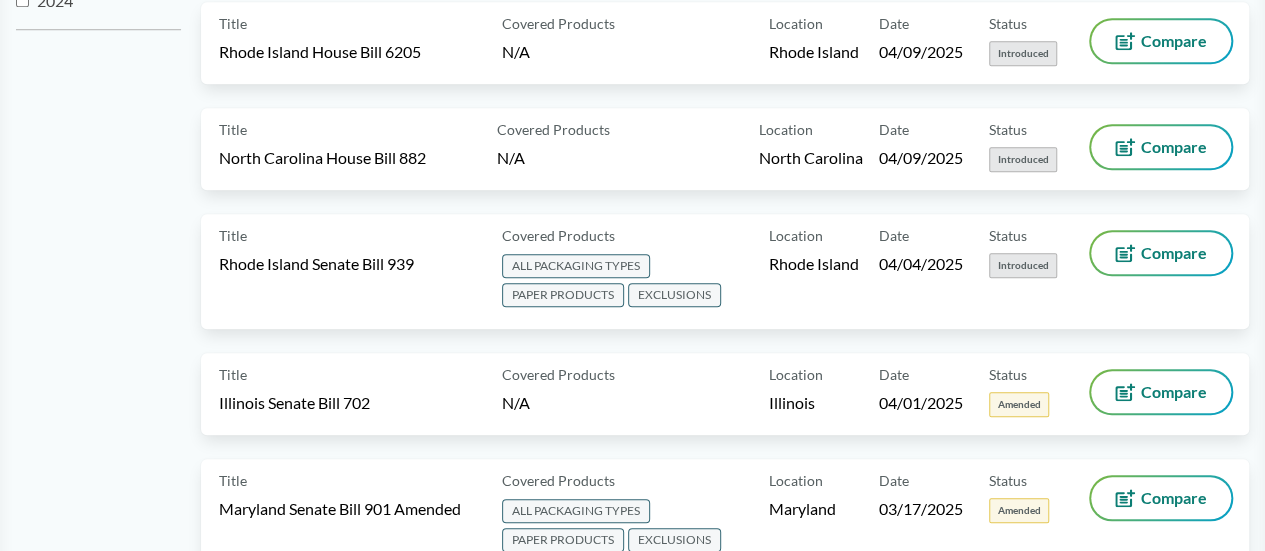 scroll, scrollTop: 823, scrollLeft: 0, axis: vertical 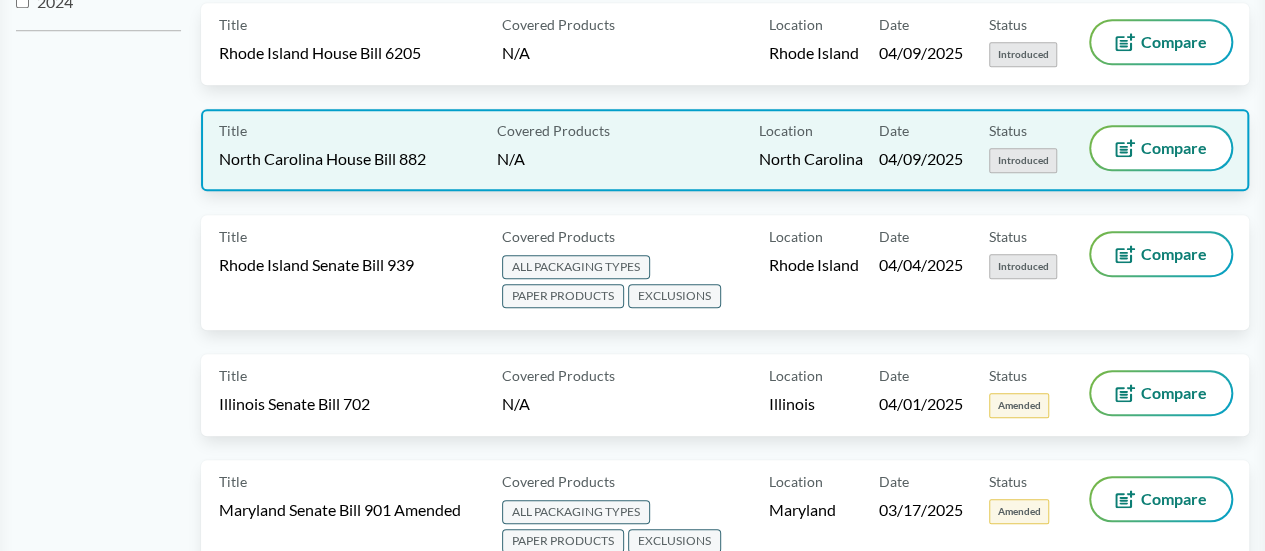 click on "North Carolina House Bill 882" at bounding box center [322, 159] 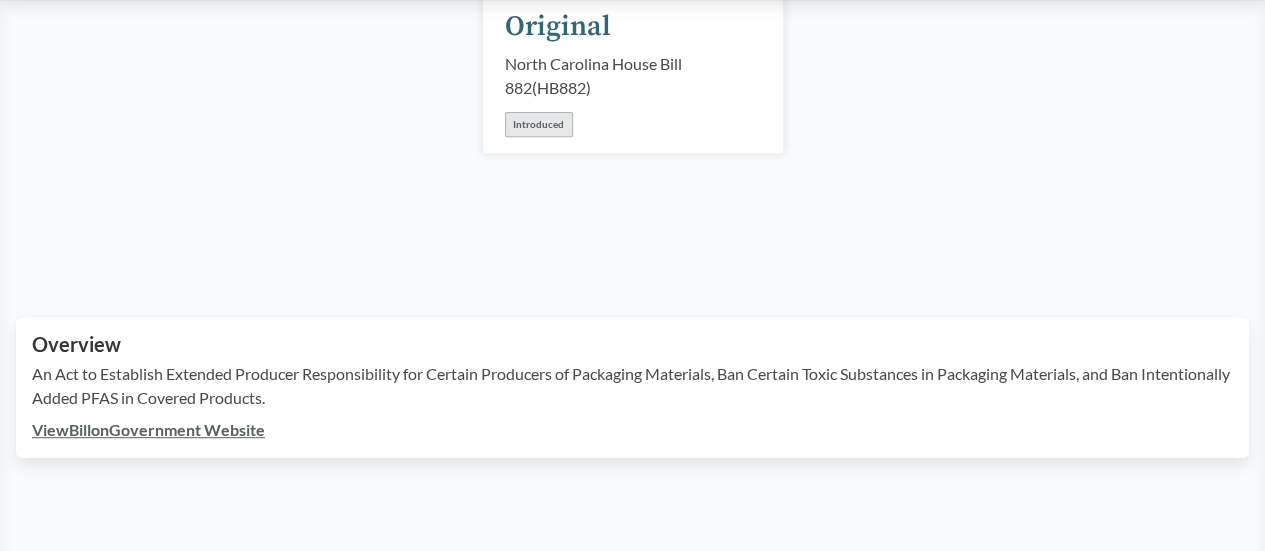 scroll, scrollTop: 356, scrollLeft: 0, axis: vertical 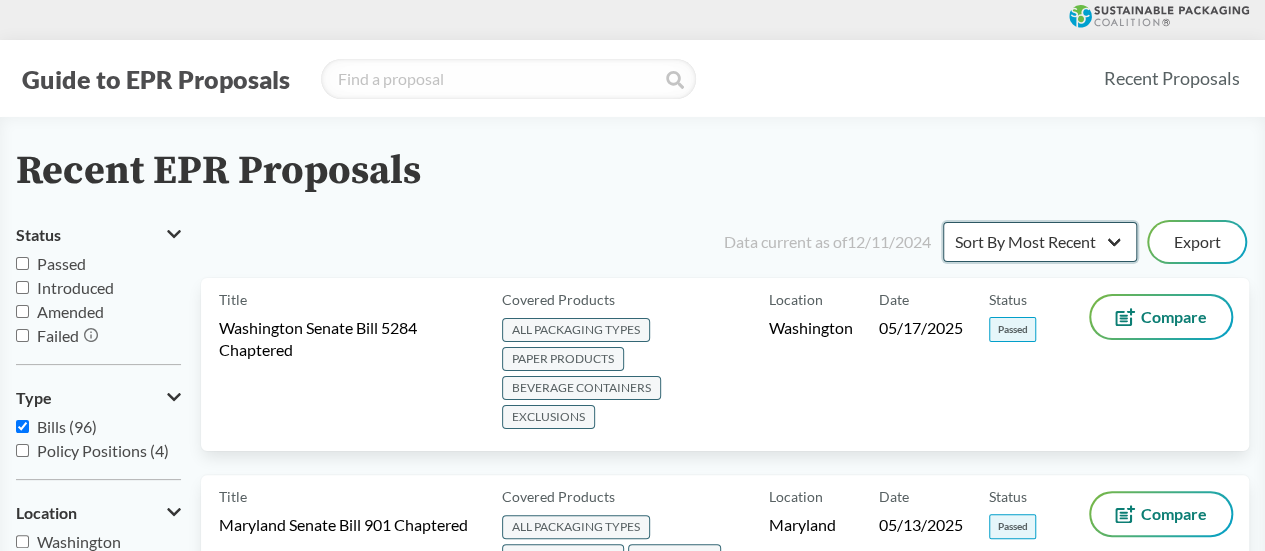 click on "Sort By Most Recent Sort By Status" at bounding box center [1040, 242] 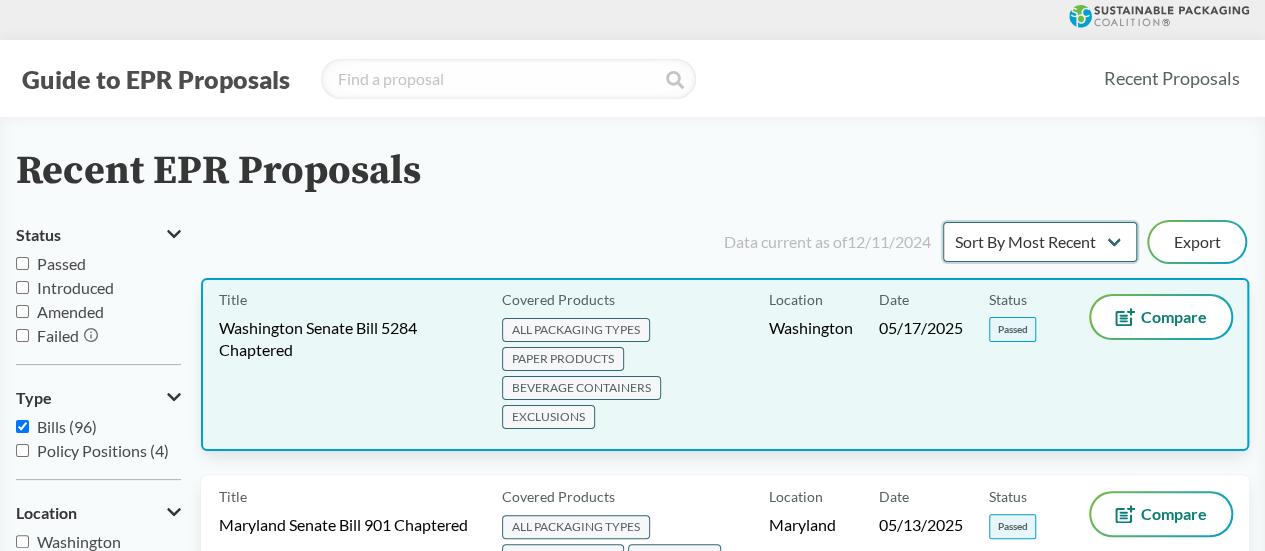 select on "Sort By Status" 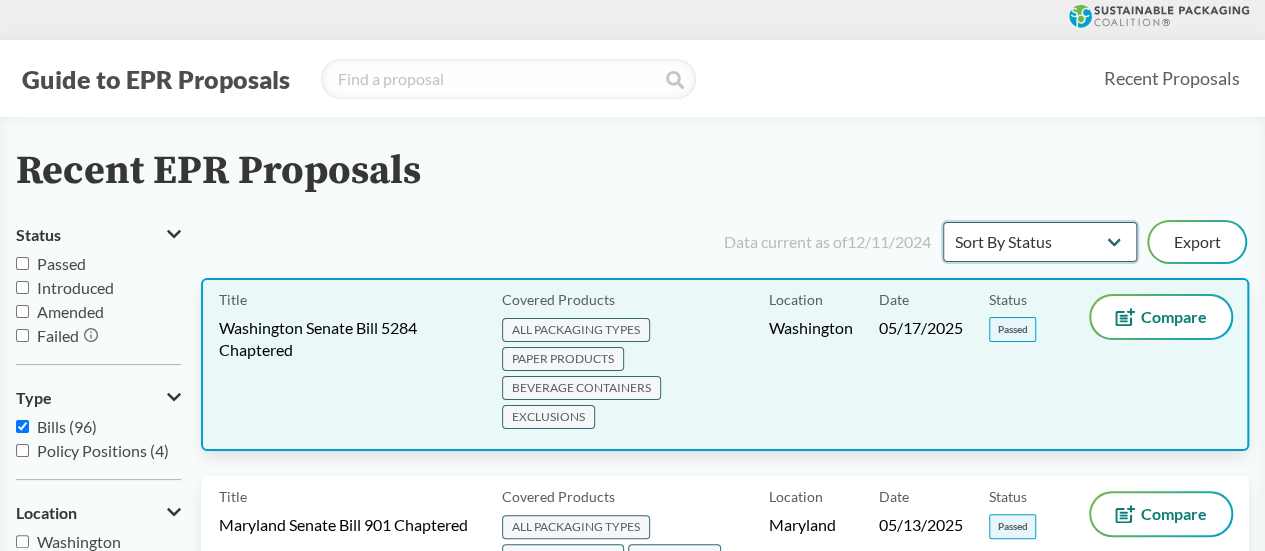 click on "Sort By Most Recent Sort By Status" at bounding box center (1040, 242) 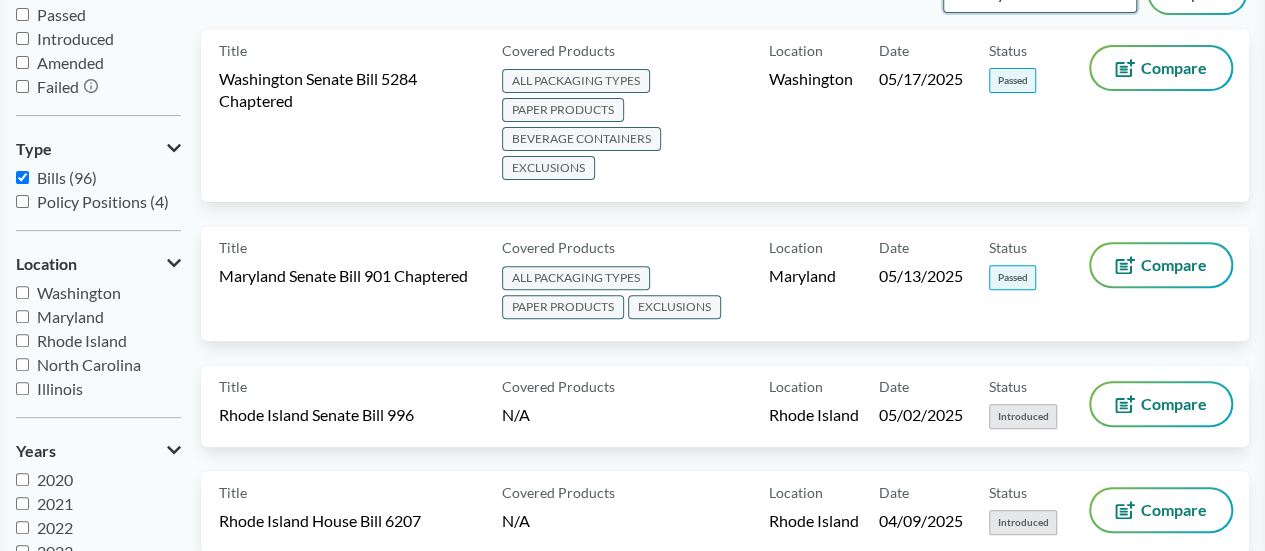 scroll, scrollTop: 259, scrollLeft: 0, axis: vertical 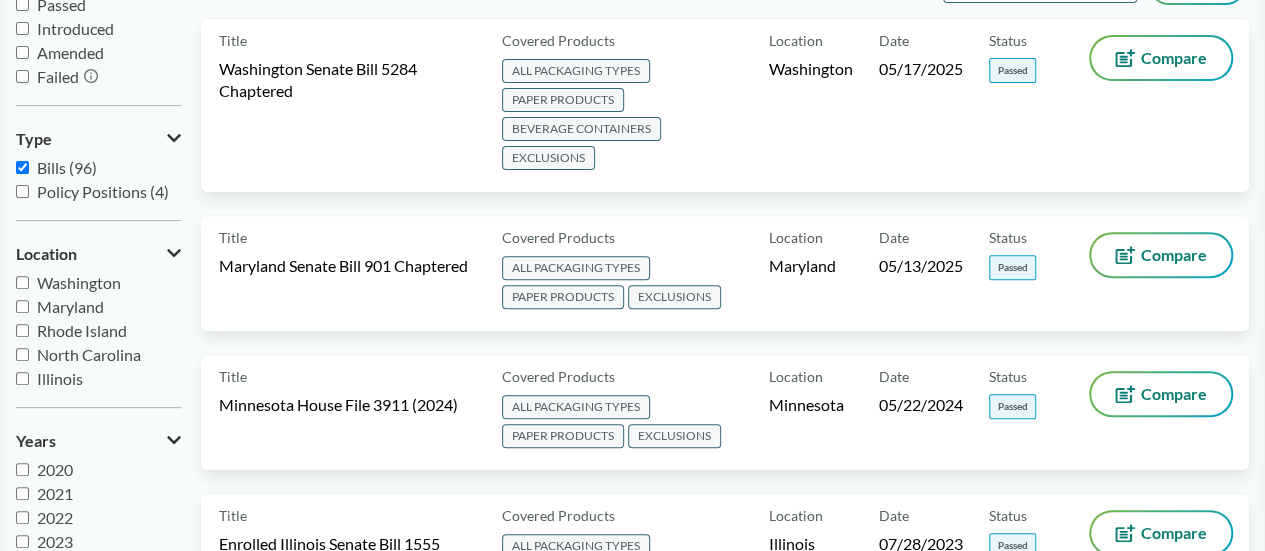 click on "Policy Positions (4)" at bounding box center (103, 191) 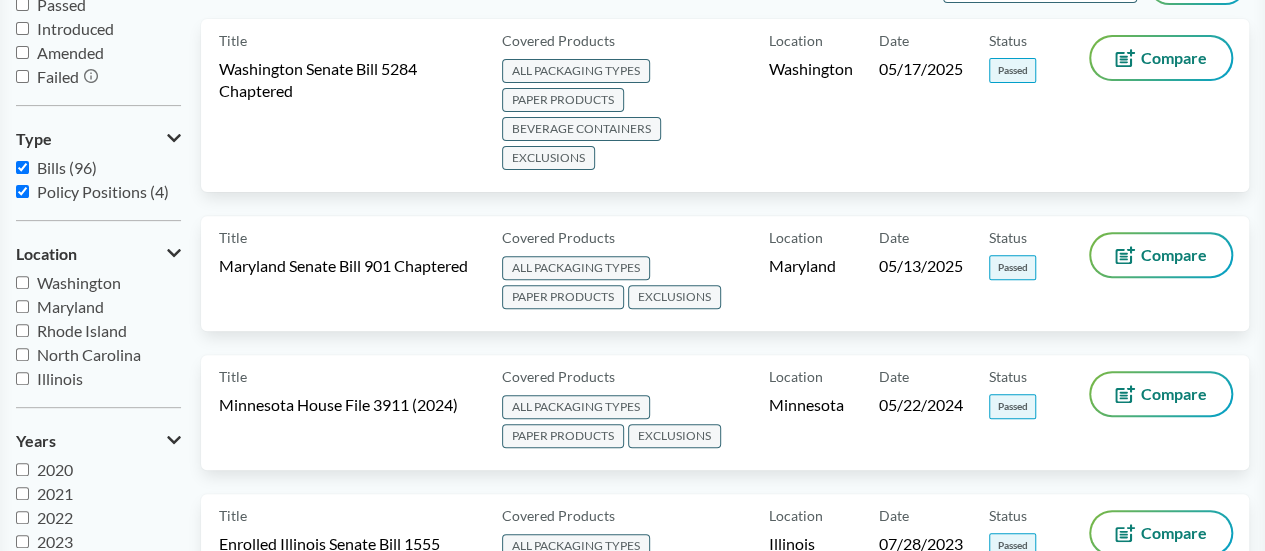 click on "Policy Positions (4)" at bounding box center (103, 191) 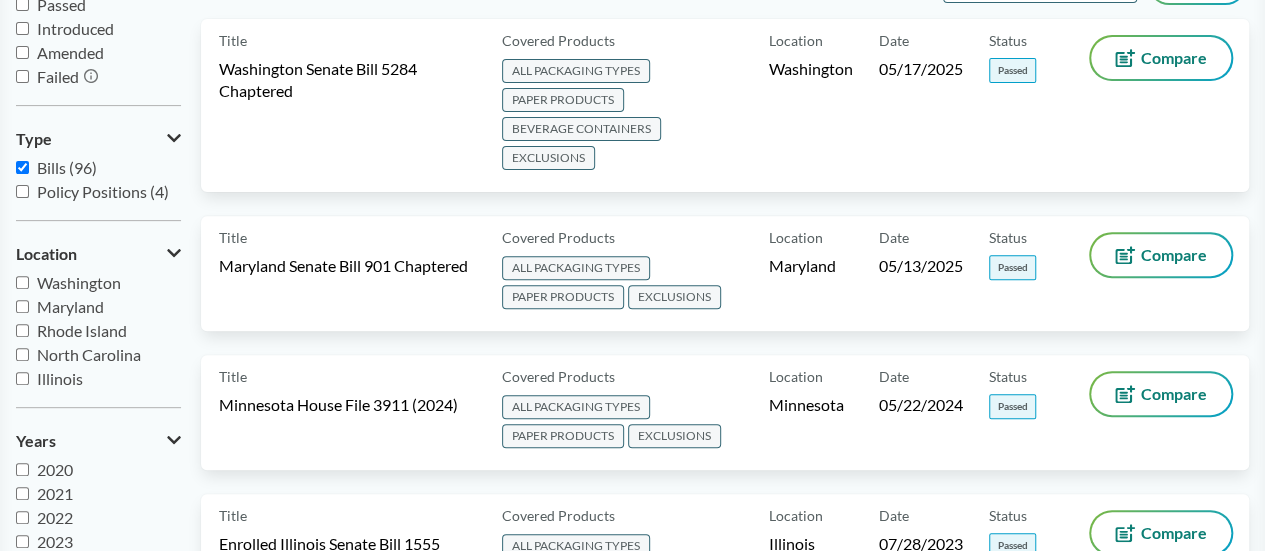 checkbox on "false" 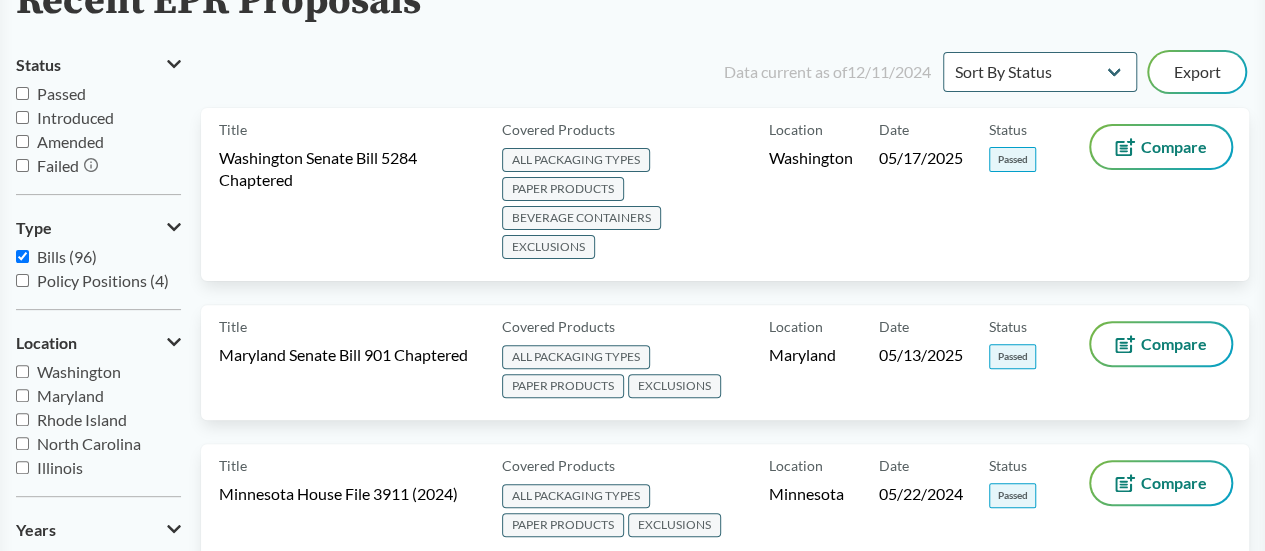 scroll, scrollTop: 168, scrollLeft: 0, axis: vertical 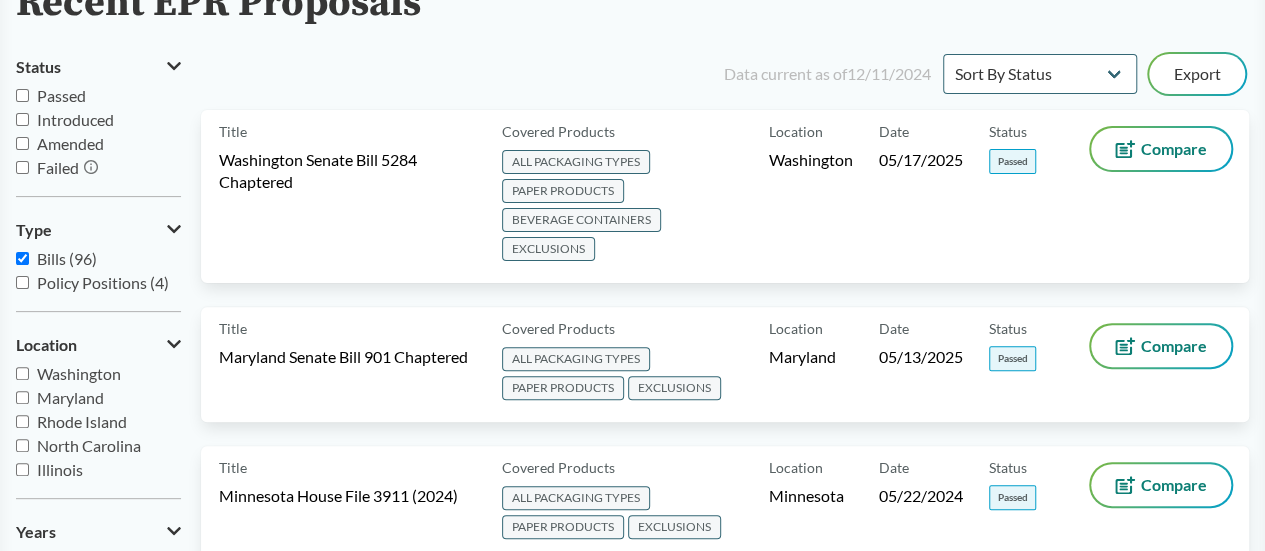 click on "Passed" at bounding box center (61, 95) 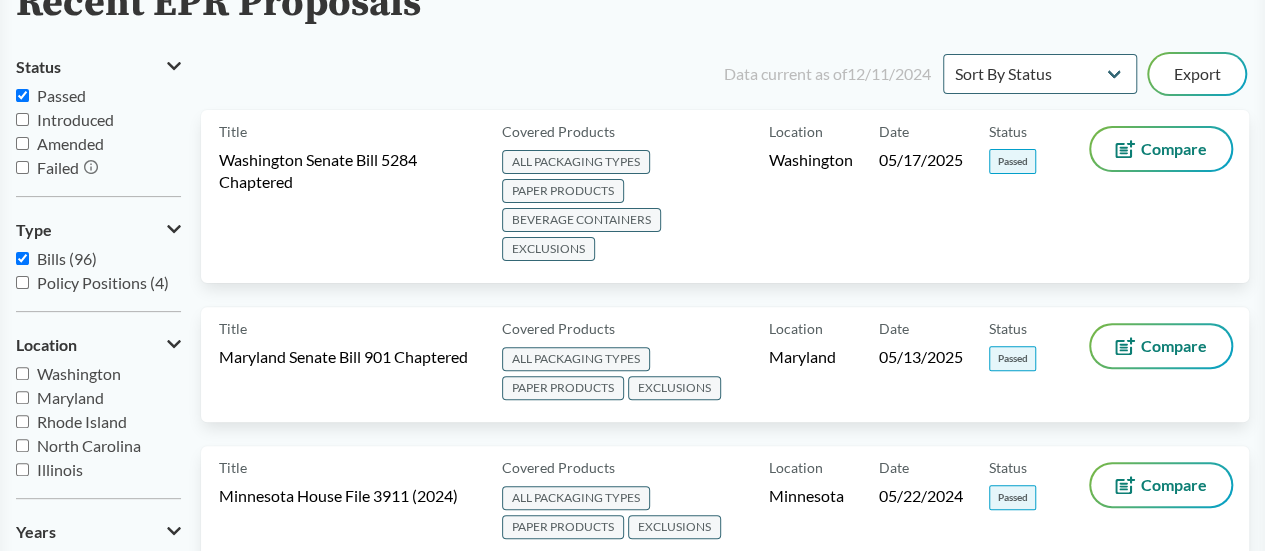 click on "Passed" at bounding box center [61, 95] 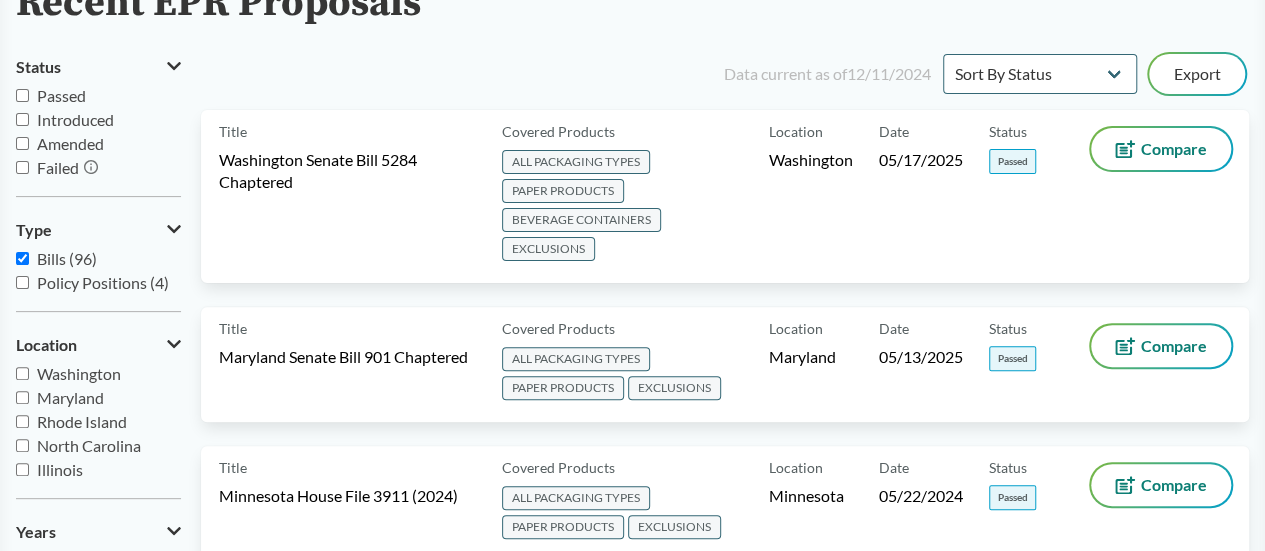 checkbox on "false" 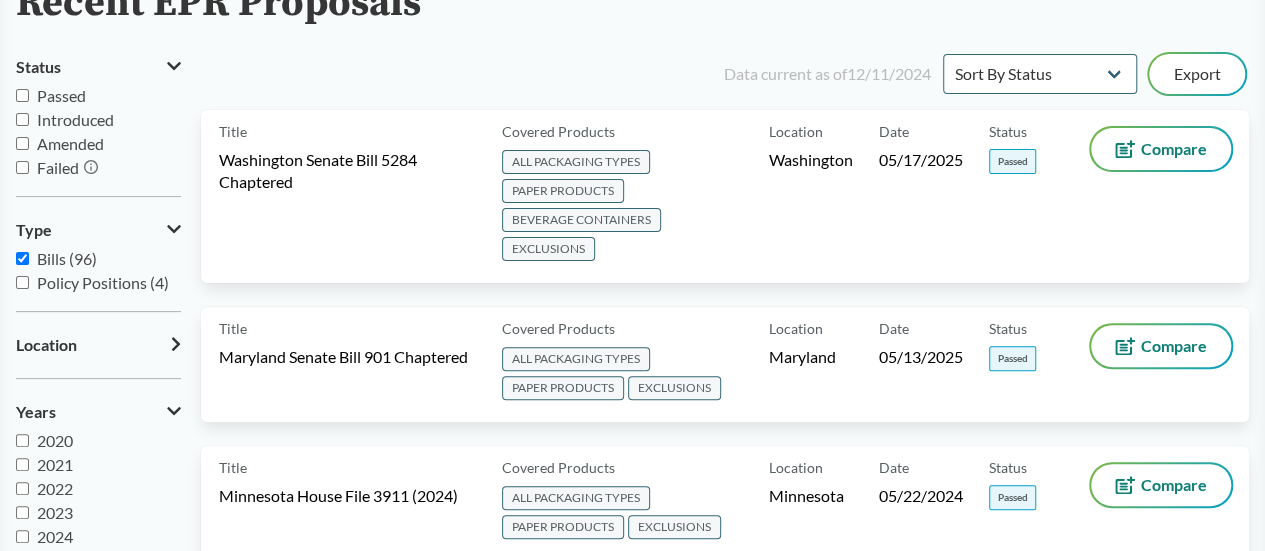 click on "Location" at bounding box center [46, 345] 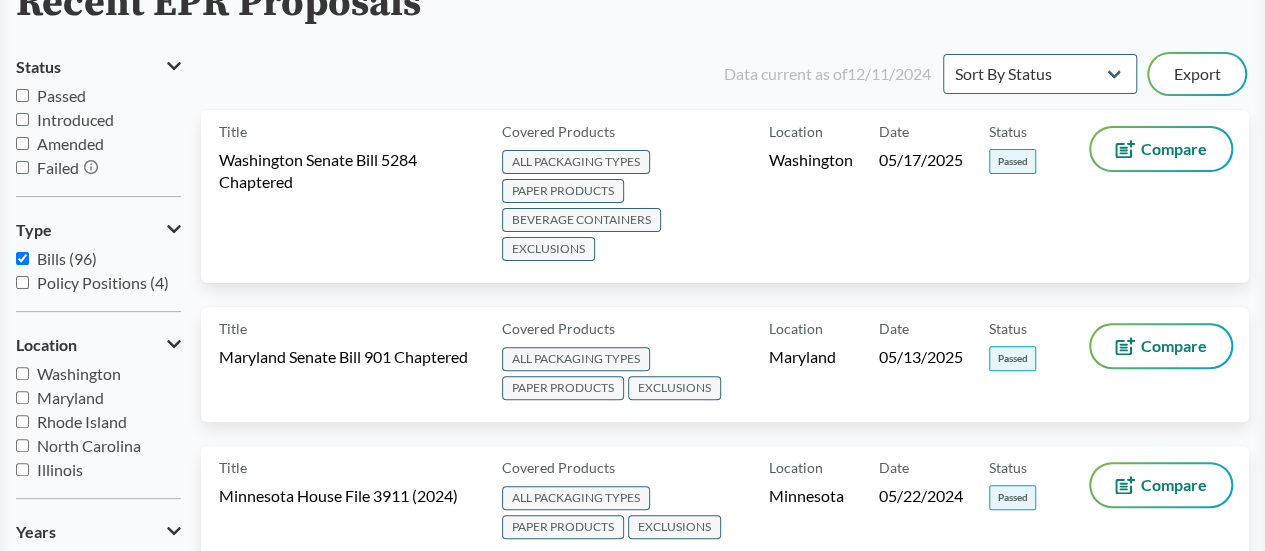 click on "Washington" at bounding box center [79, 373] 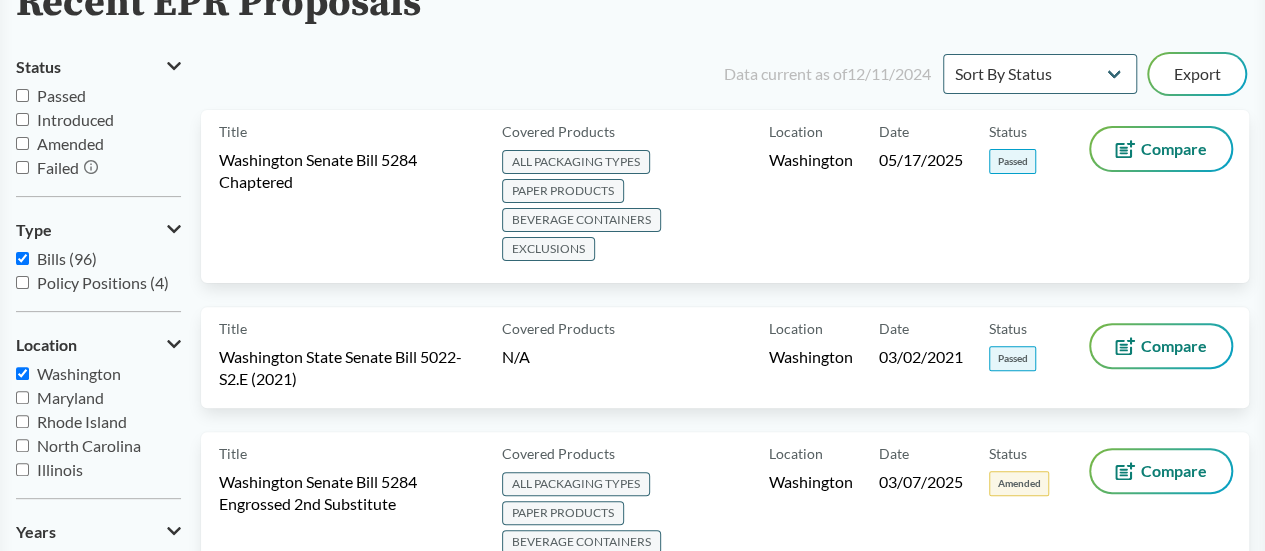 click on "Washington" at bounding box center [79, 373] 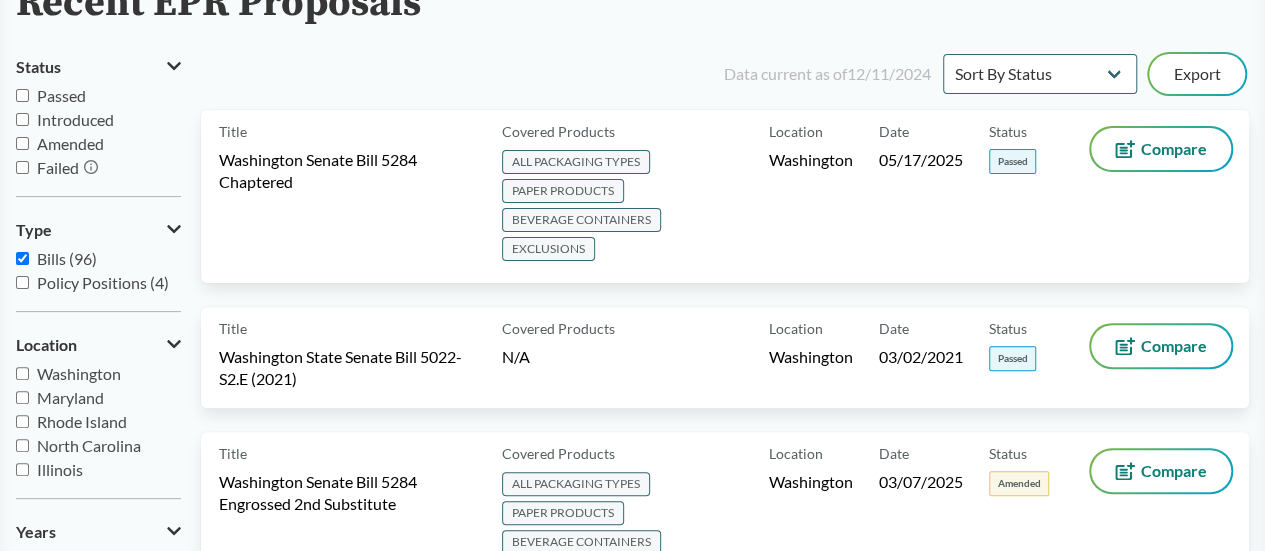 checkbox on "false" 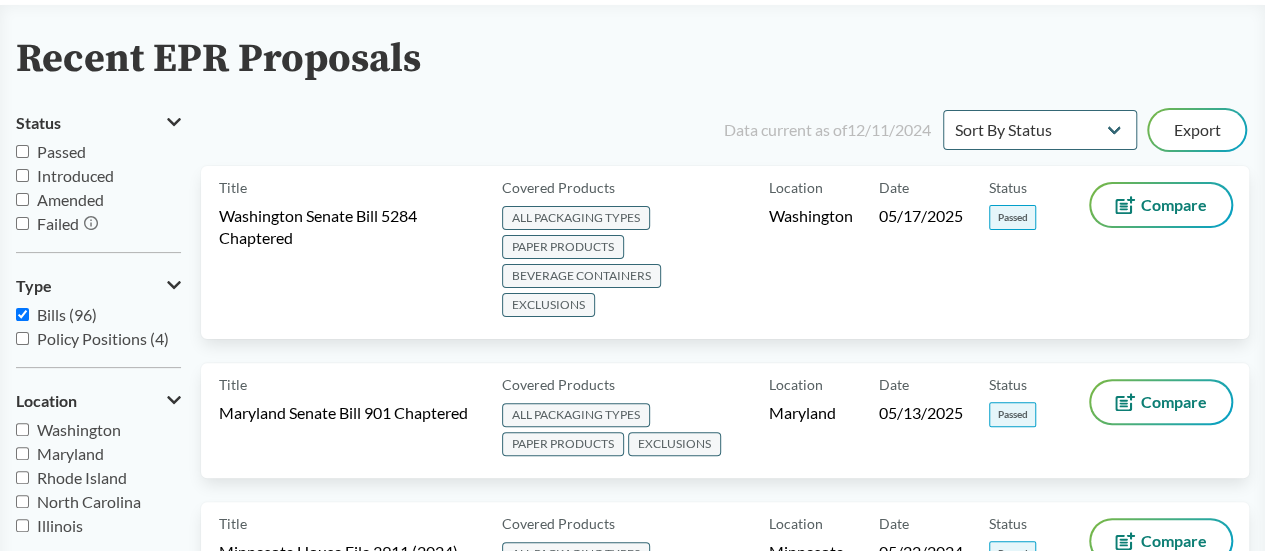 scroll, scrollTop: 111, scrollLeft: 0, axis: vertical 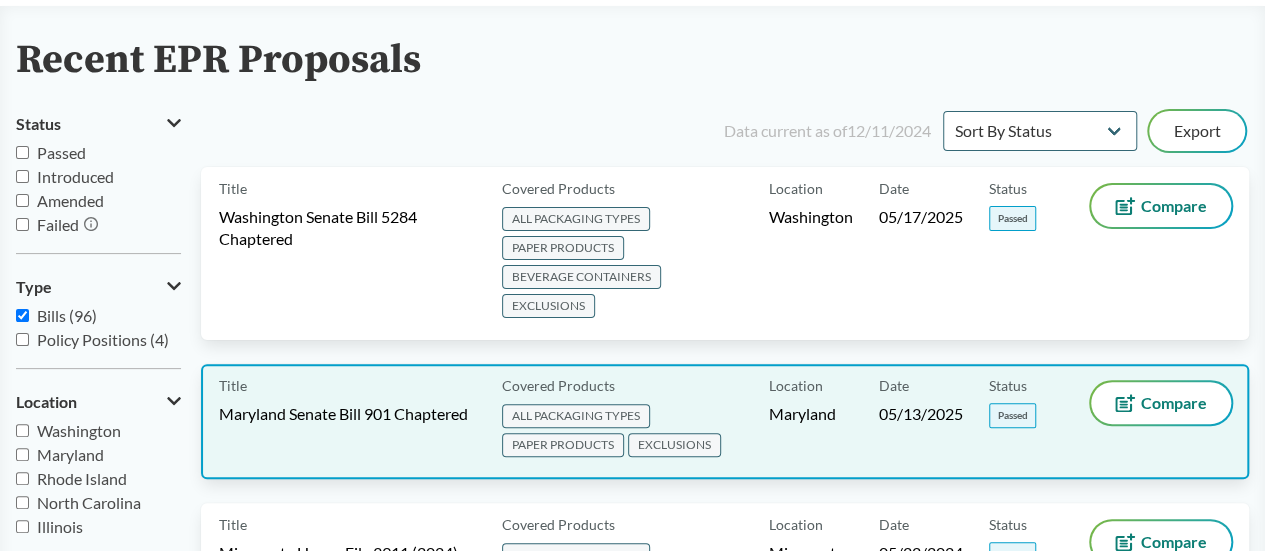 click on "Covered Products" at bounding box center (558, 385) 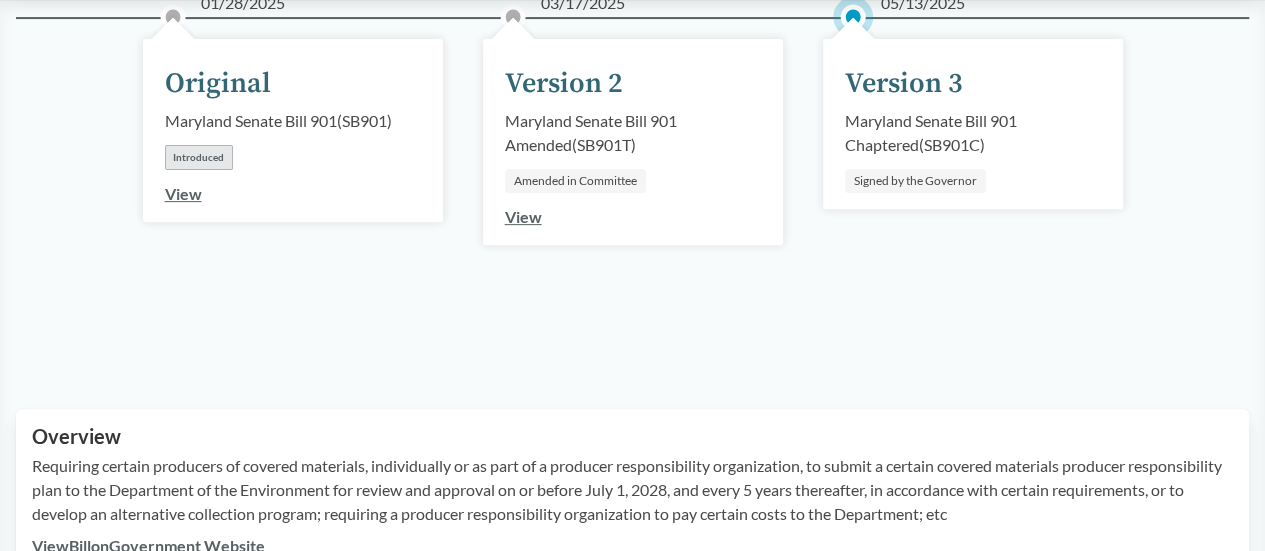 scroll, scrollTop: 418, scrollLeft: 0, axis: vertical 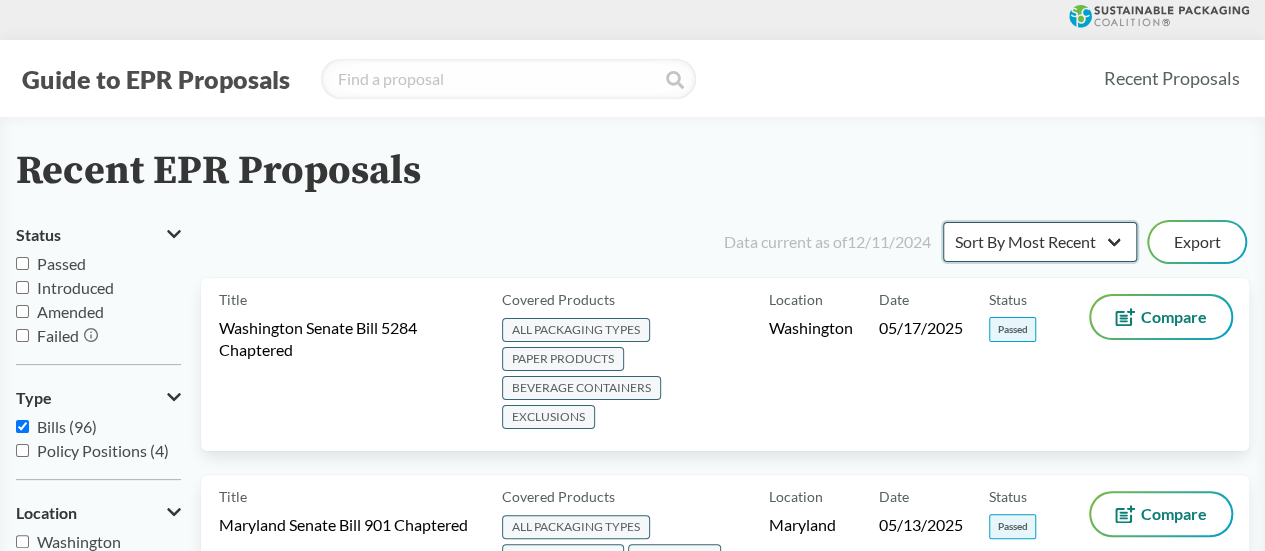 click on "Sort By Most Recent Sort By Status" at bounding box center [1040, 242] 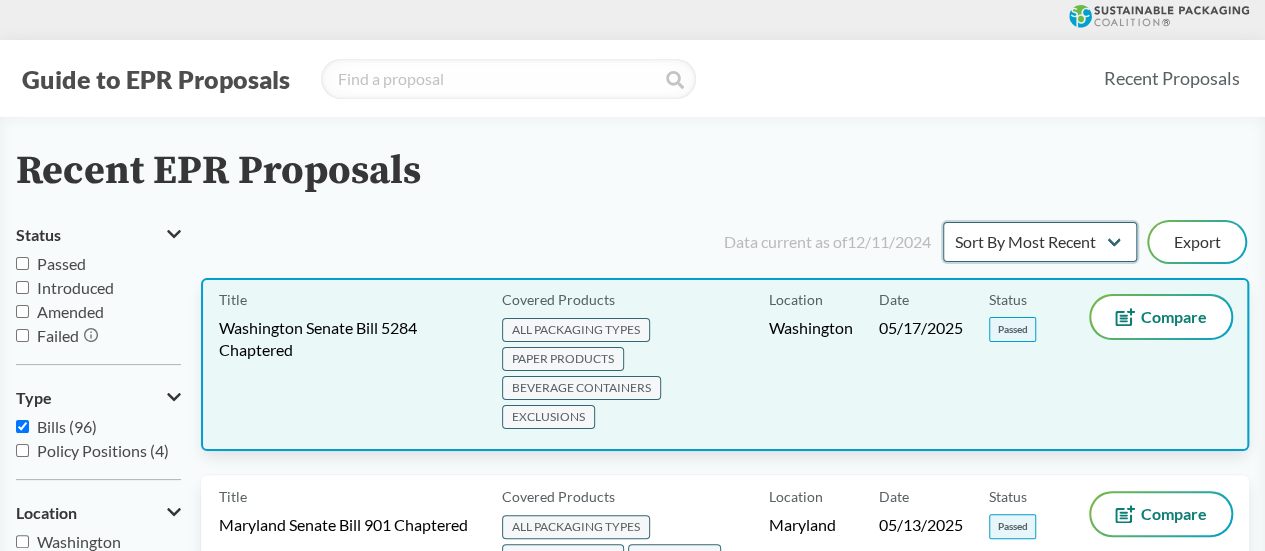 select on "Sort By Status" 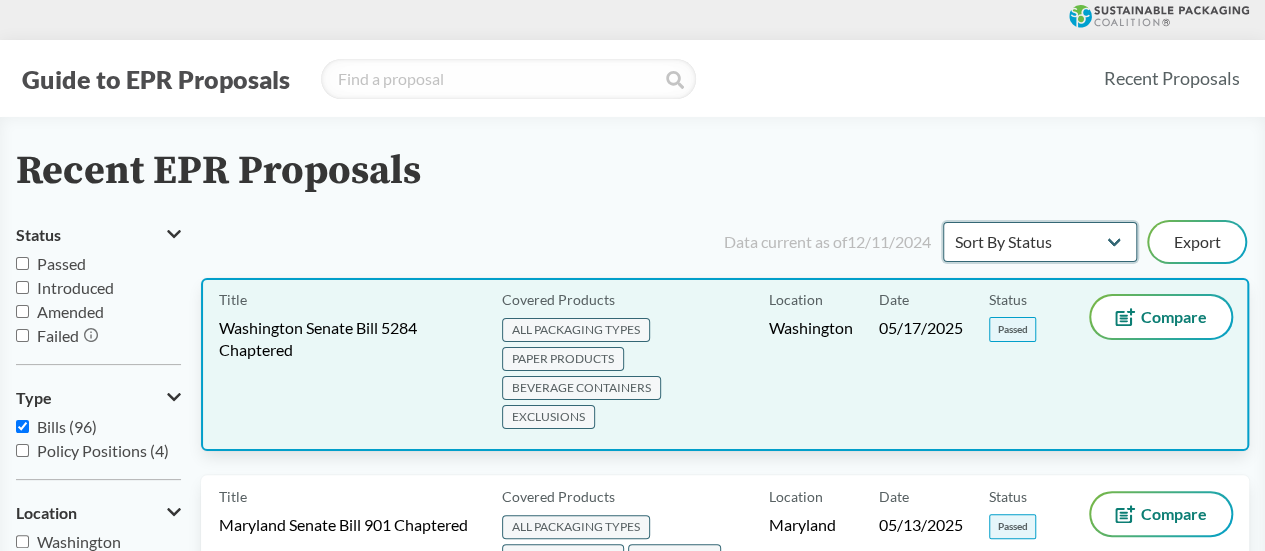 click on "Sort By Most Recent Sort By Status" at bounding box center [1040, 242] 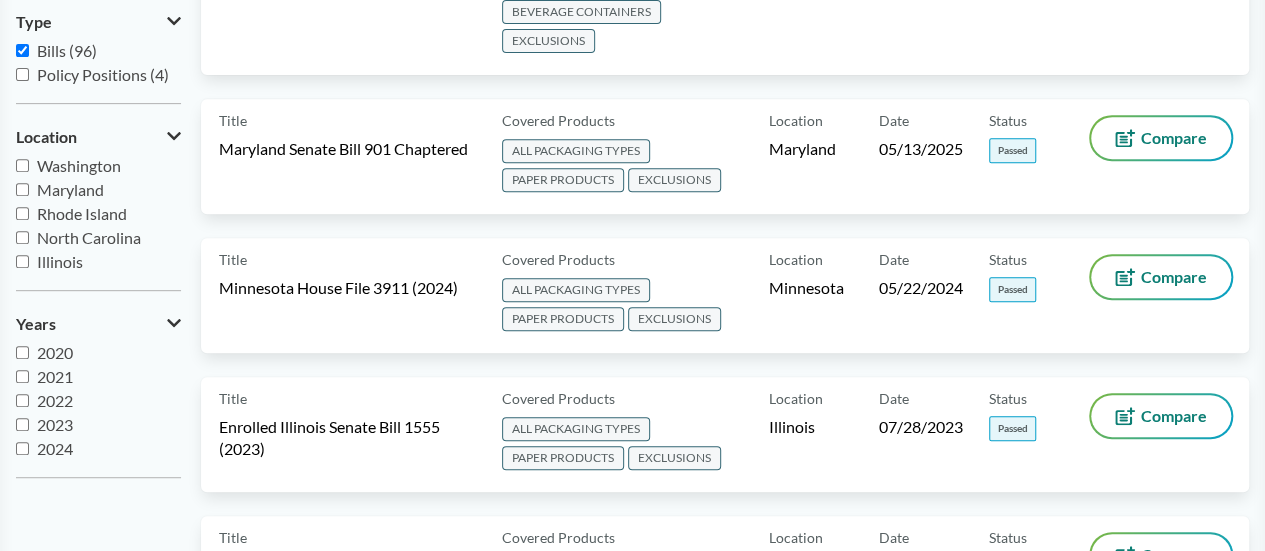 scroll, scrollTop: 377, scrollLeft: 0, axis: vertical 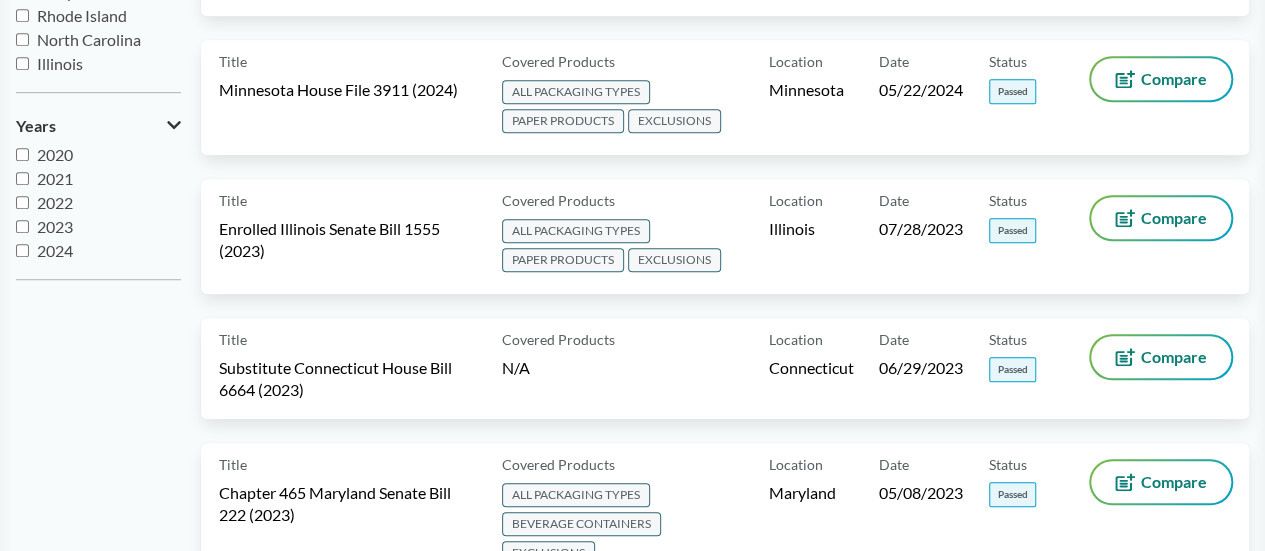 click on "Substitute Connecticut House Bill 6664 (2023)" at bounding box center (348, 379) 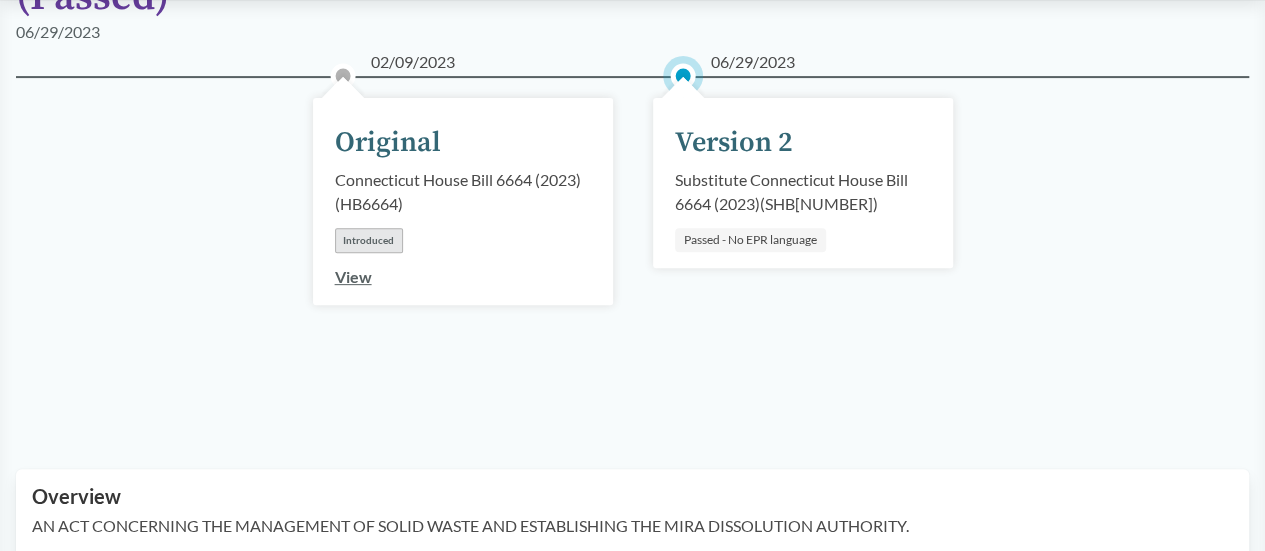 scroll, scrollTop: 259, scrollLeft: 0, axis: vertical 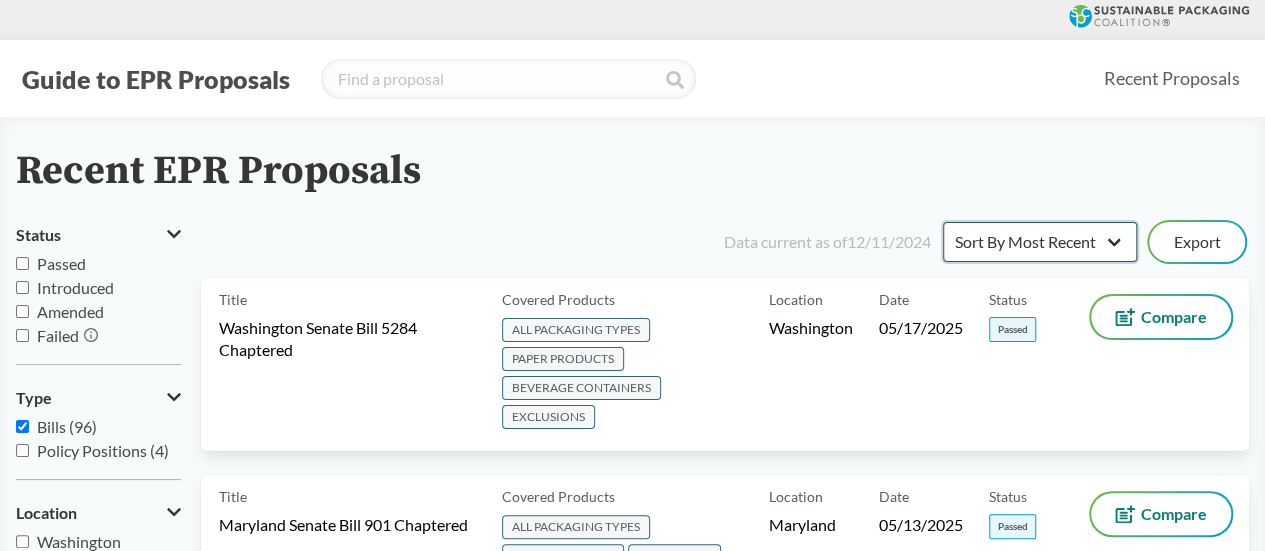 click on "Sort By Most Recent Sort By Status" at bounding box center (1040, 242) 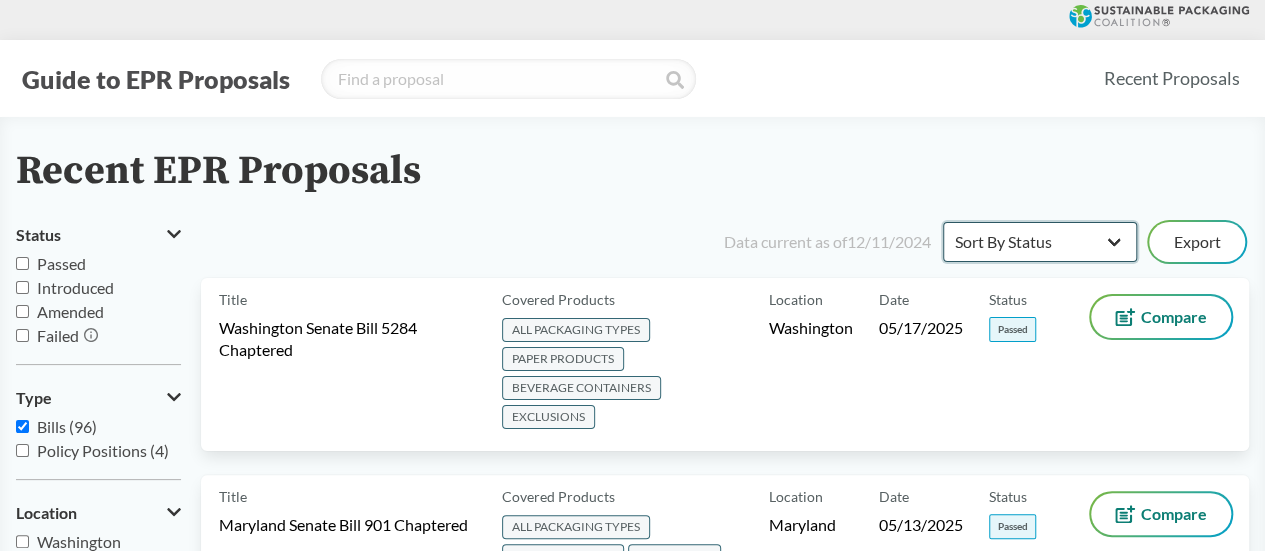 click on "Sort By Most Recent Sort By Status" at bounding box center [1040, 242] 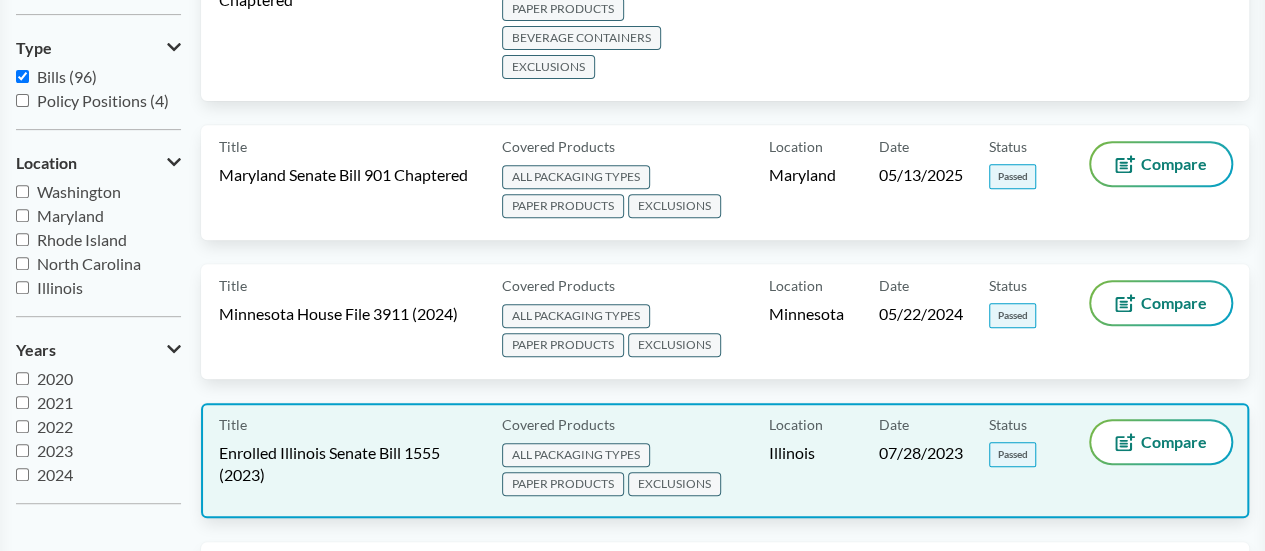 scroll, scrollTop: 345, scrollLeft: 0, axis: vertical 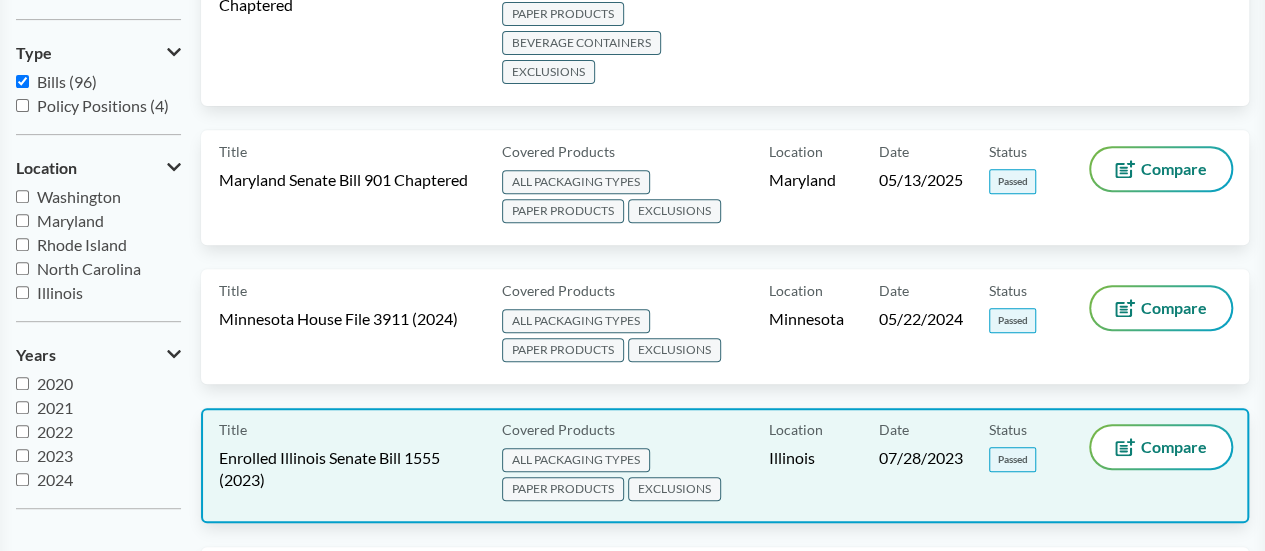 click on "Title Enrolled Illinois Senate Bill 1555 (2023)" at bounding box center (356, 465) 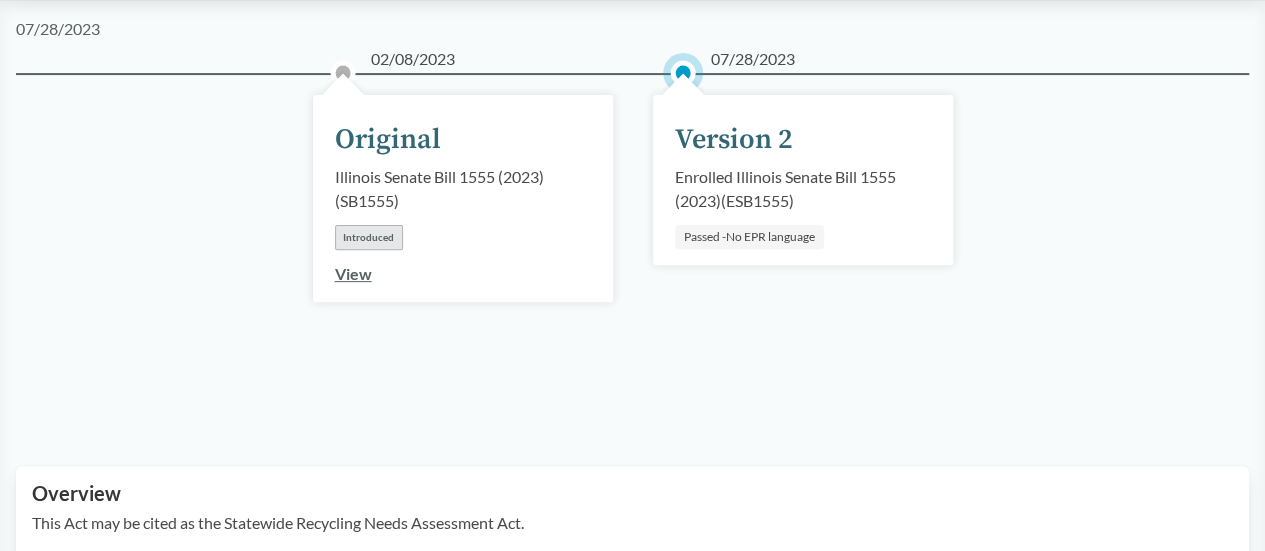 scroll, scrollTop: 246, scrollLeft: 0, axis: vertical 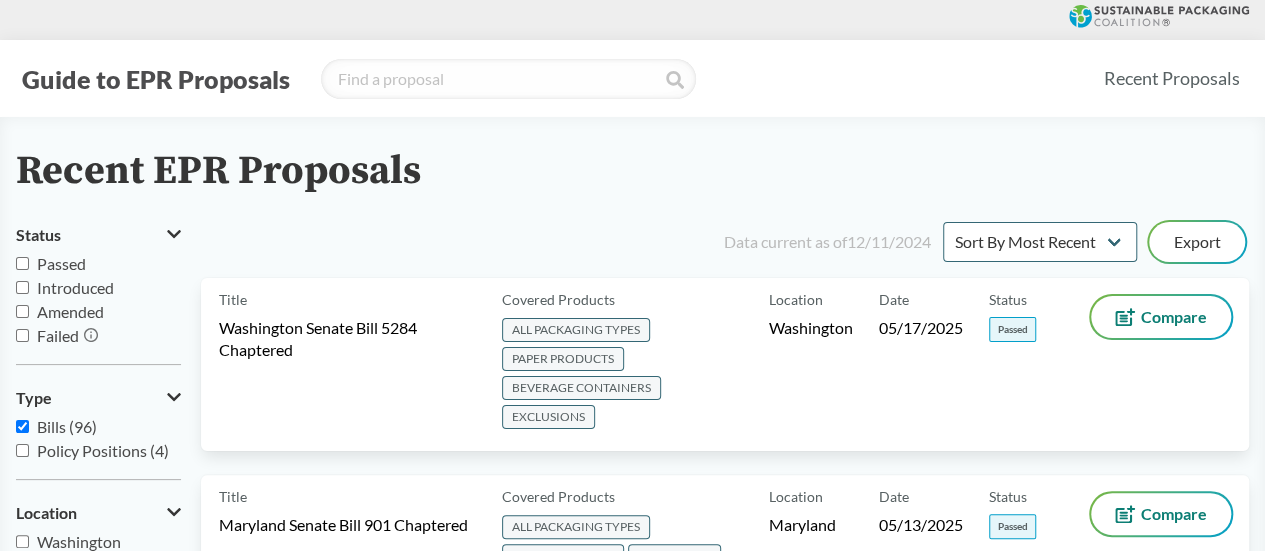 drag, startPoint x: 388, startPoint y: 15, endPoint x: 514, endPoint y: -20, distance: 130.7708 